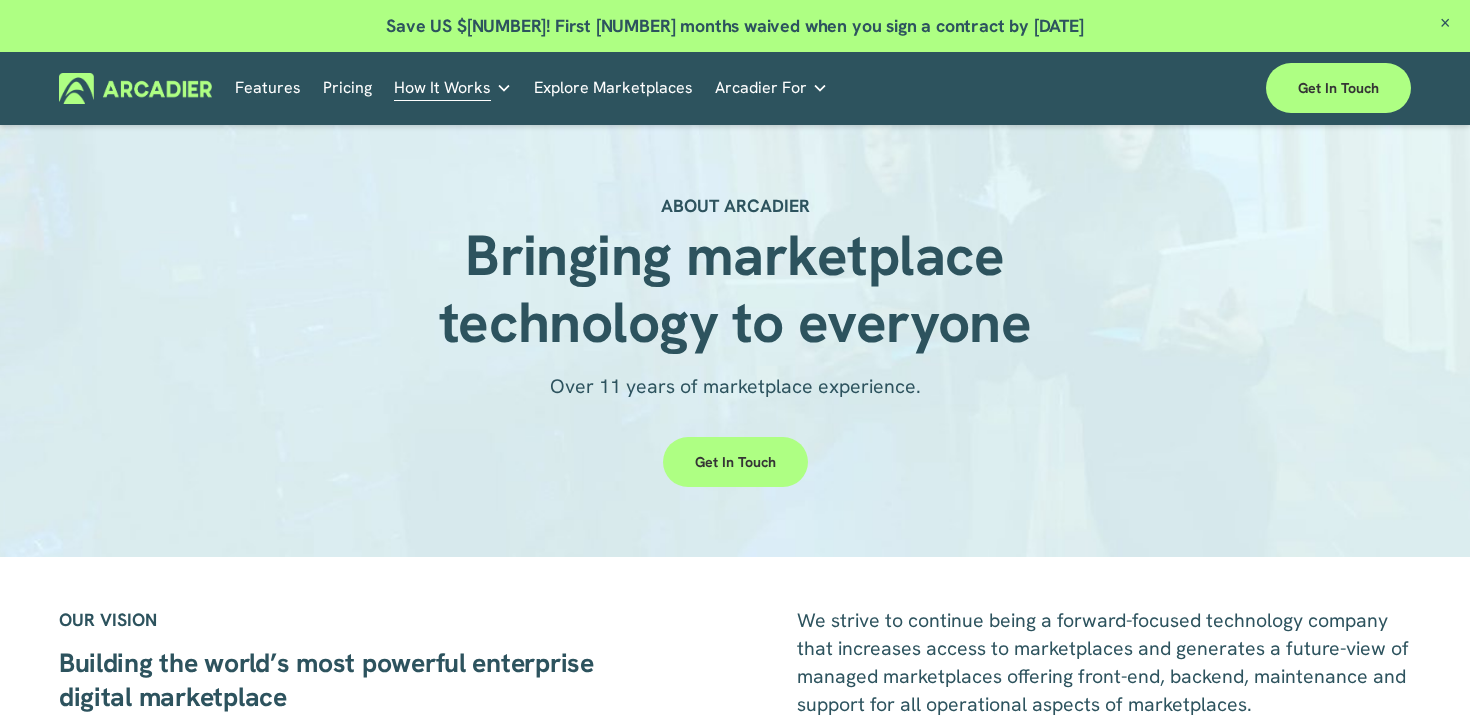 scroll, scrollTop: 699, scrollLeft: 0, axis: vertical 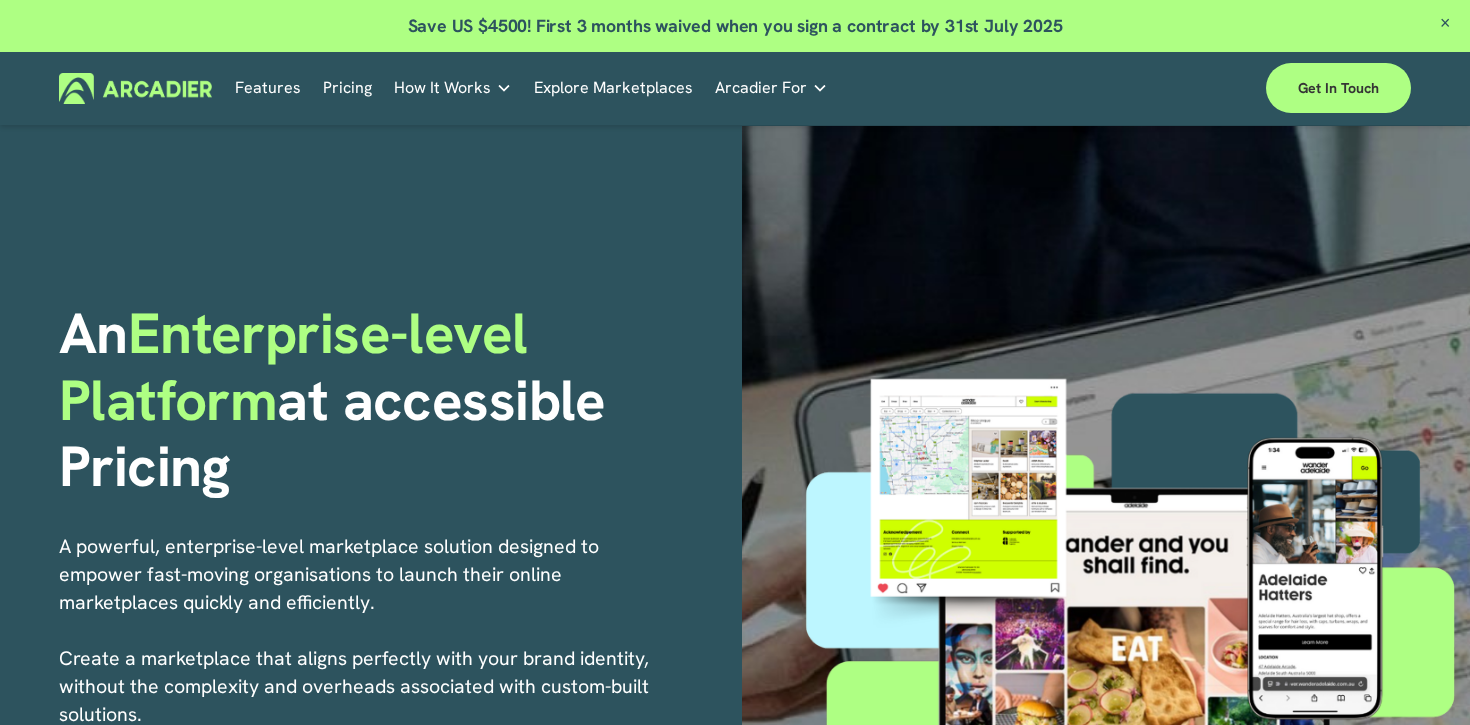 click on "An  Enterprise-level Platform  at accessible Pricing
A powerful, enterprise-level marketplace solution designed to empower fast-moving organisations to launch their online marketplaces quickly and efficiently. Create a marketplace that aligns perfectly with your brand identity, without the complexity and overheads associated with custom-built solutions. I s a Marketplace right for you?
Contact Us" at bounding box center [735, 620] 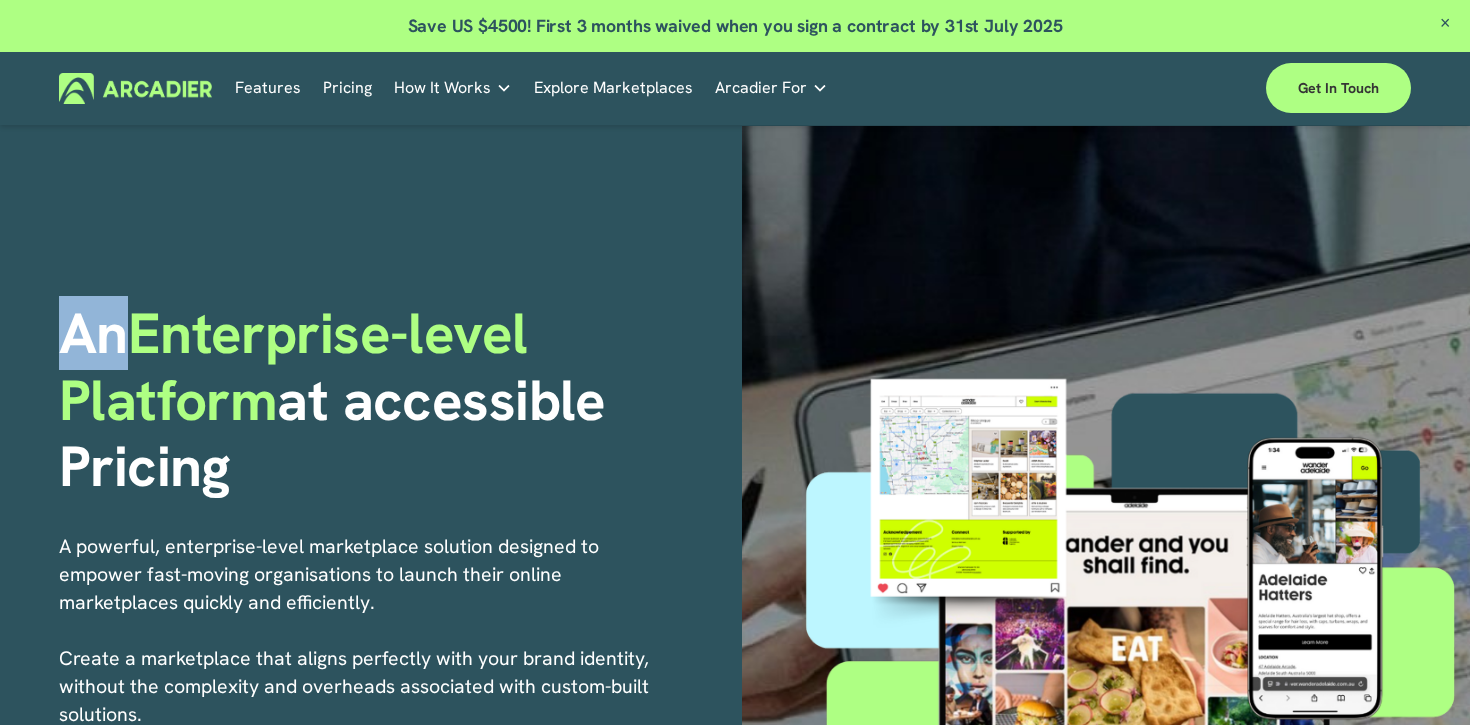 click on "An  Enterprise-level Platform  at accessible Pricing
A powerful, enterprise-level marketplace solution designed to empower fast-moving organisations to launch their online marketplaces quickly and efficiently. Create a marketplace that aligns perfectly with your brand identity, without the complexity and overheads associated with custom-built solutions. I s a Marketplace right for you?
Contact Us" at bounding box center [735, 620] 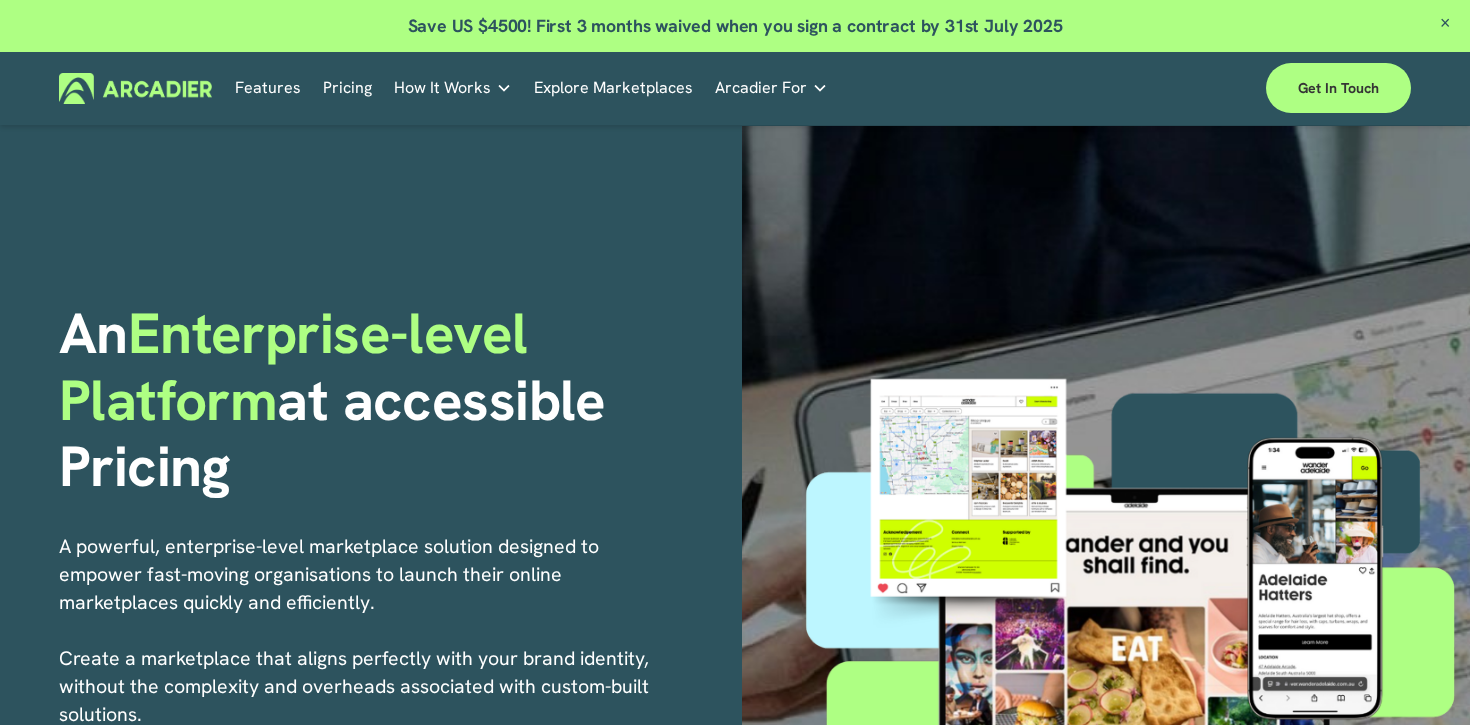 click on "An  Enterprise-level Platform  at accessible Pricing
A powerful, enterprise-level marketplace solution designed to empower fast-moving organisations to launch their online marketplaces quickly and efficiently. Create a marketplace that aligns perfectly with your brand identity, without the complexity and overheads associated with custom-built solutions. I s a Marketplace right for you?
Contact Us" at bounding box center (735, 620) 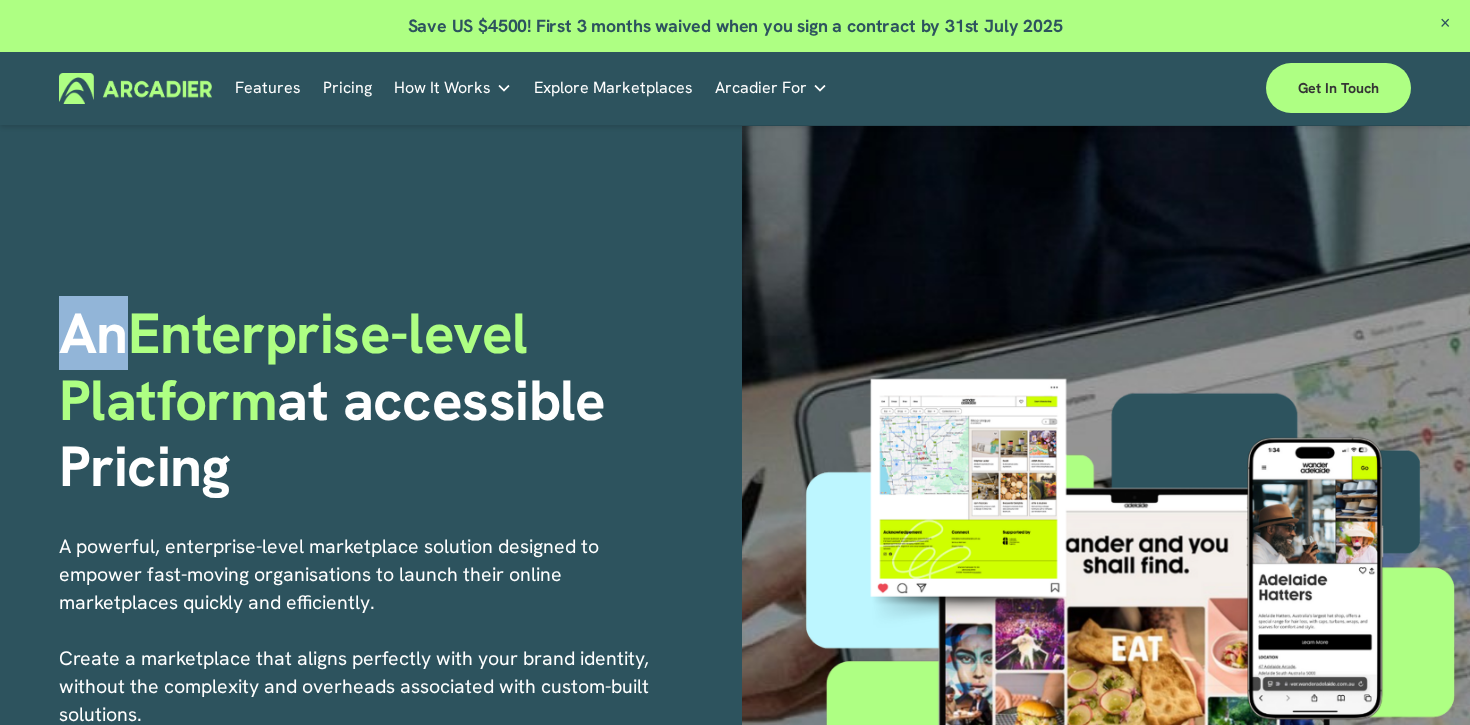 click on "An  Enterprise-level Platform  at accessible Pricing
A powerful, enterprise-level marketplace solution designed to empower fast-moving organisations to launch their online marketplaces quickly and efficiently. Create a marketplace that aligns perfectly with your brand identity, without the complexity and overheads associated with custom-built solutions. I s a Marketplace right for you?
Contact Us" at bounding box center [735, 620] 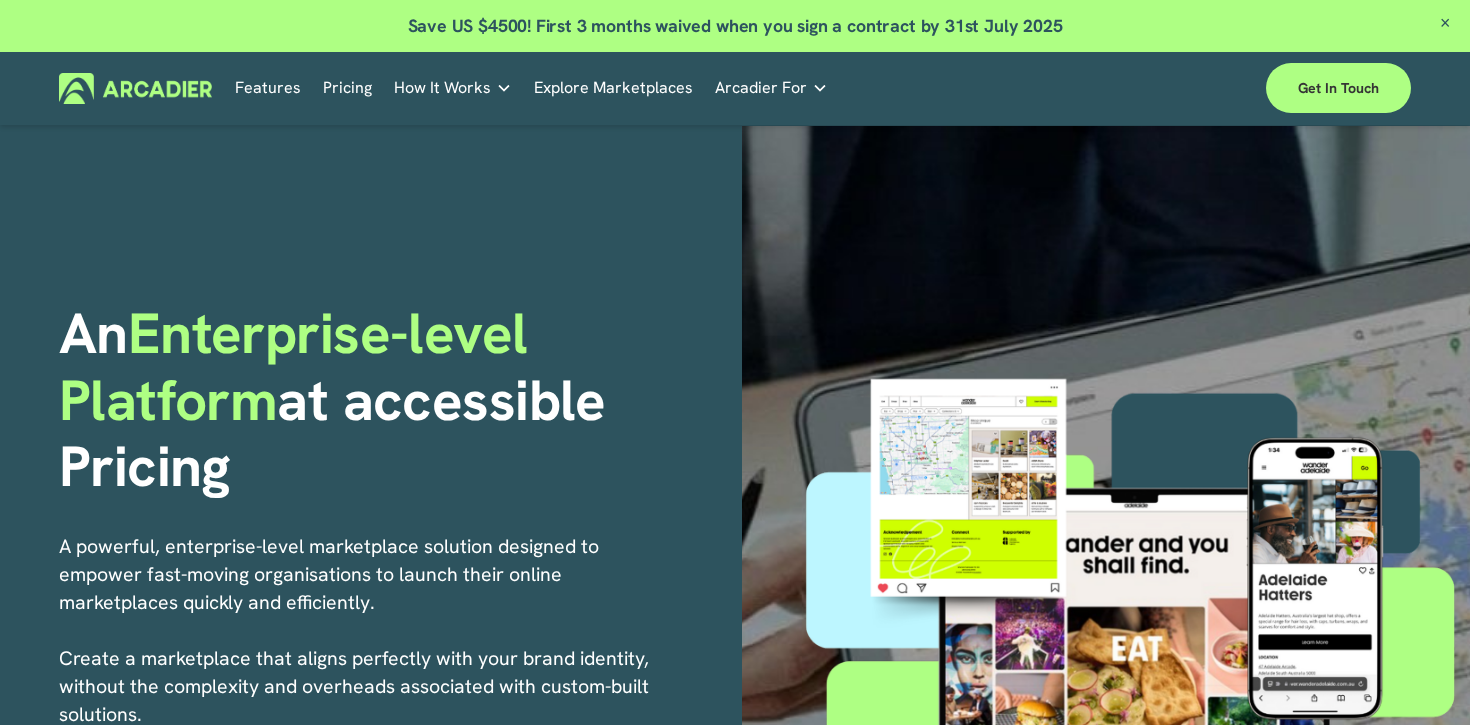 click on "An  Enterprise-level Platform  at accessible Pricing
A powerful, enterprise-level marketplace solution designed to empower fast-moving organisations to launch their online marketplaces quickly and efficiently. Create a marketplace that aligns perfectly with your brand identity, without the complexity and overheads associated with custom-built solutions. I s a Marketplace right for you?
Contact Us" at bounding box center (735, 620) 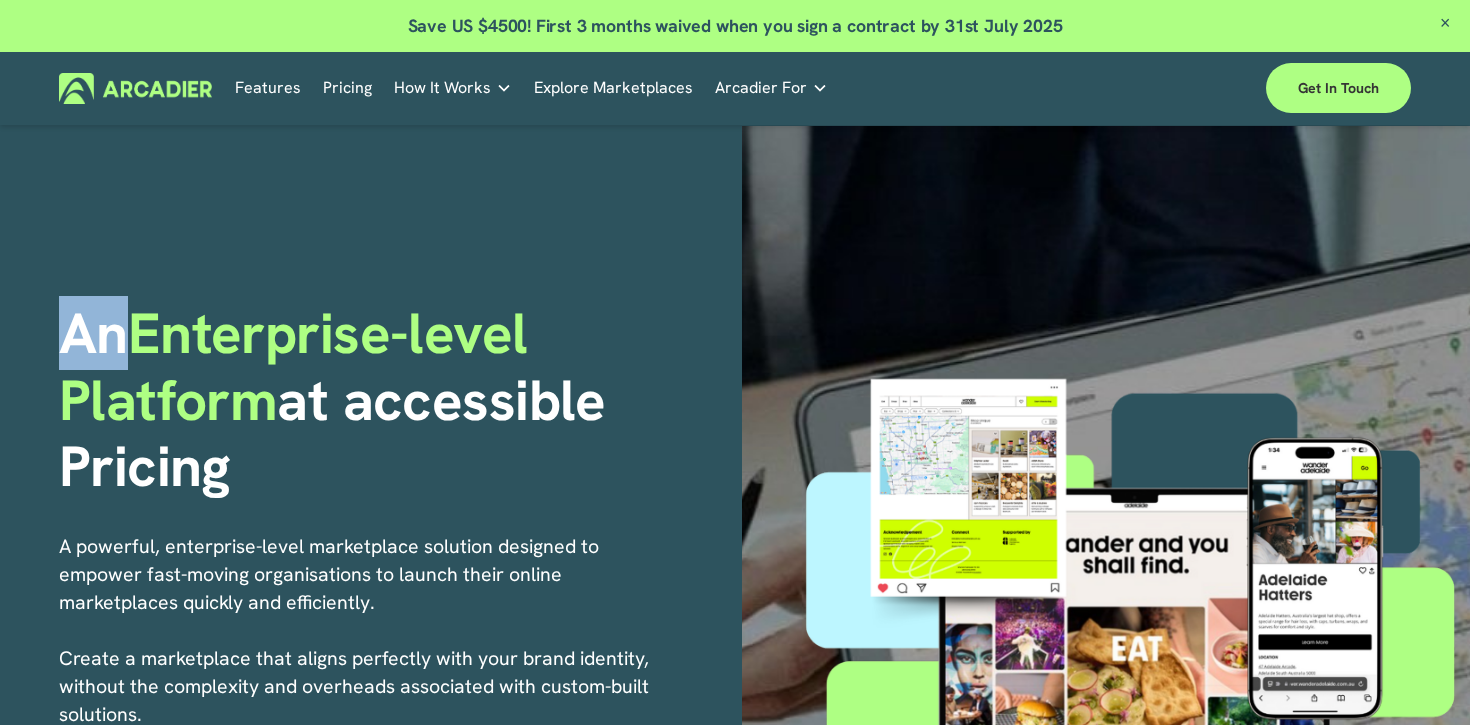 click on "An  Enterprise-level Platform  at accessible Pricing
A powerful, enterprise-level marketplace solution designed to empower fast-moving organisations to launch their online marketplaces quickly and efficiently. Create a marketplace that aligns perfectly with your brand identity, without the complexity and overheads associated with custom-built solutions. I s a Marketplace right for you?
Contact Us" at bounding box center [735, 620] 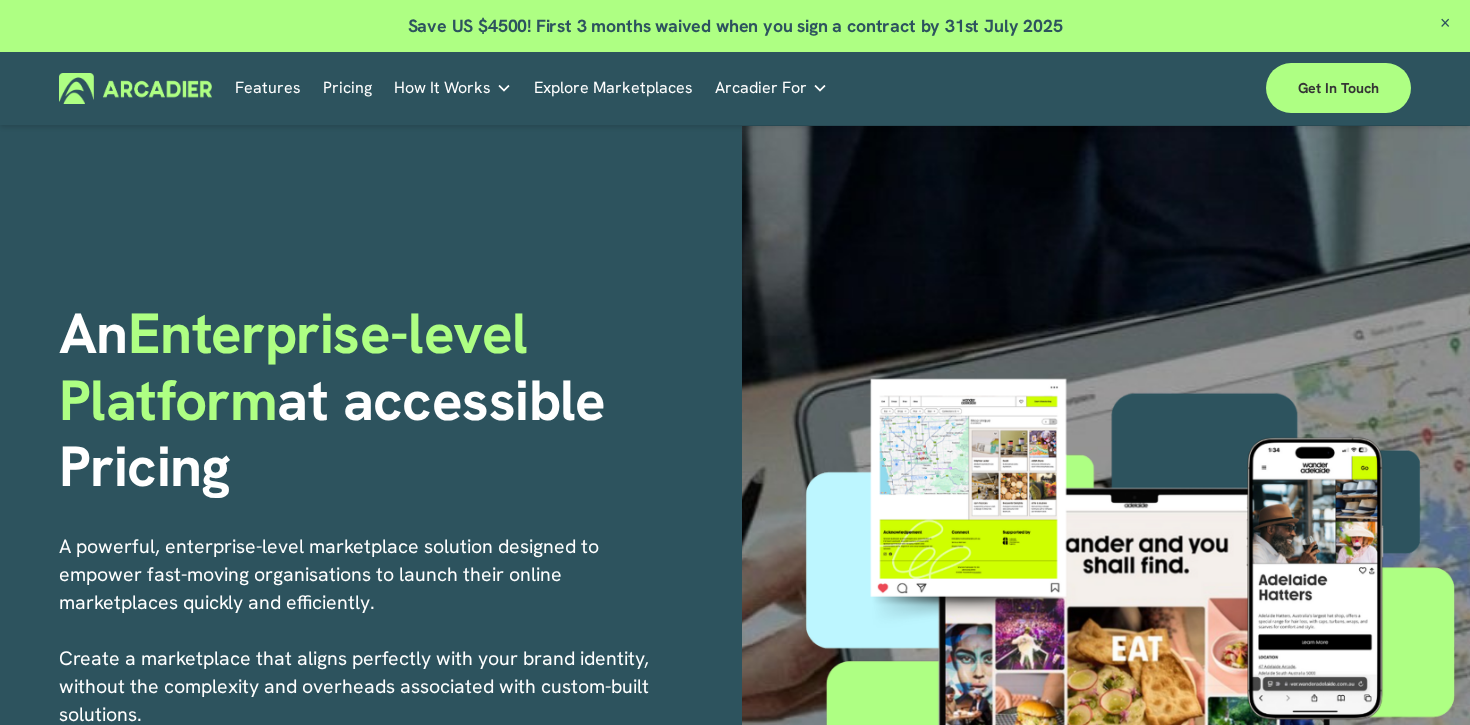 click on "An  Enterprise-level Platform  at accessible Pricing
A powerful, enterprise-level marketplace solution designed to empower fast-moving organisations to launch their online marketplaces quickly and efficiently. Create a marketplace that aligns perfectly with your brand identity, without the complexity and overheads associated with custom-built solutions. I s a Marketplace right for you?
Contact Us" at bounding box center [735, 620] 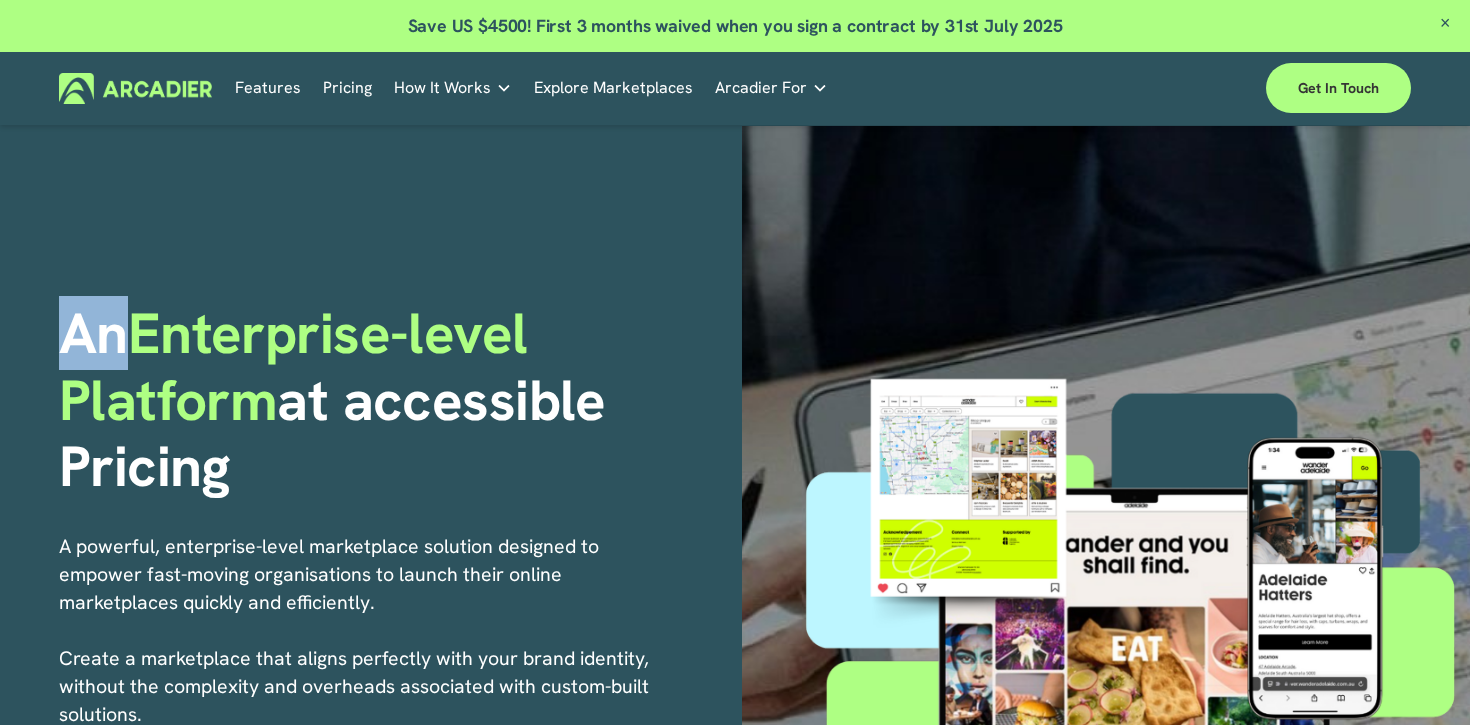 click on "An  Enterprise-level Platform  at accessible Pricing
A powerful, enterprise-level marketplace solution designed to empower fast-moving organisations to launch their online marketplaces quickly and efficiently. Create a marketplace that aligns perfectly with your brand identity, without the complexity and overheads associated with custom-built solutions. I s a Marketplace right for you?
Contact Us" at bounding box center (735, 620) 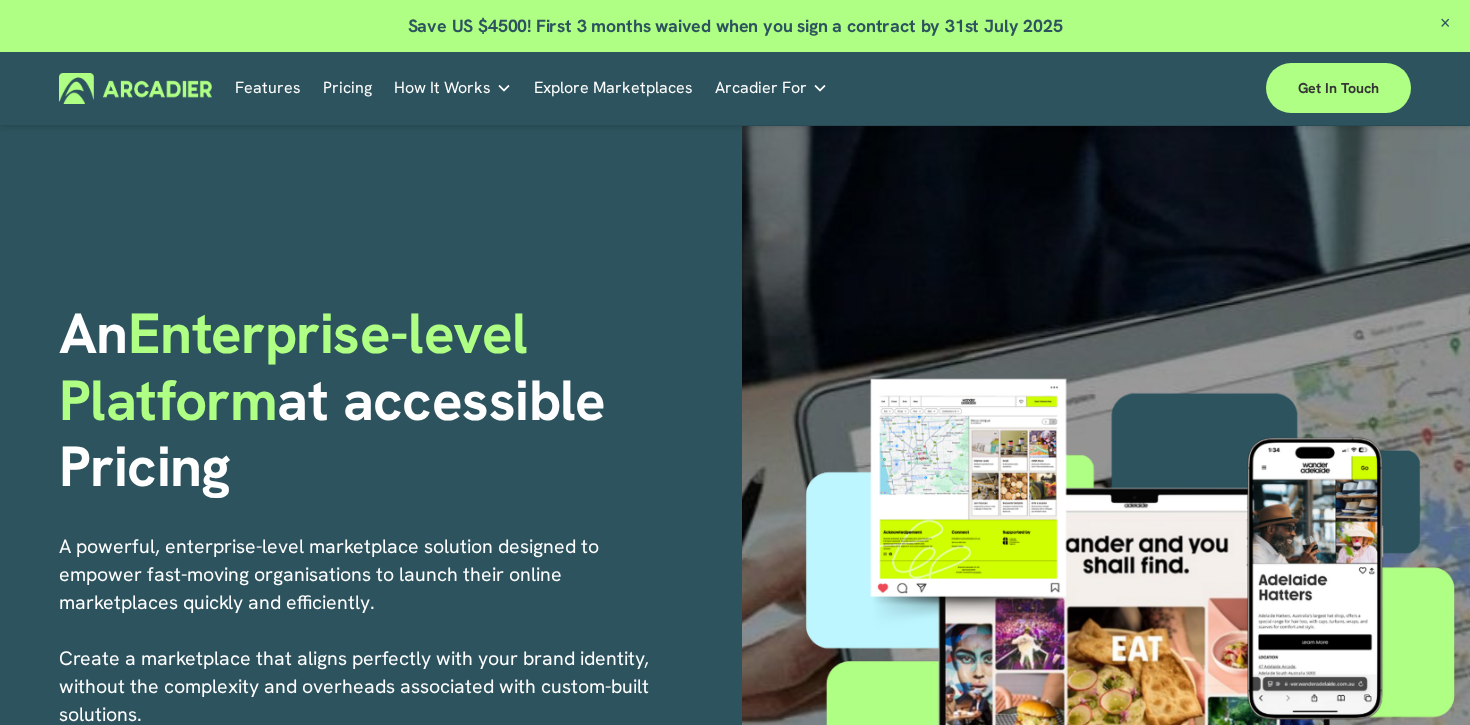 click on "An  Enterprise-level Platform  at accessible Pricing
A powerful, enterprise-level marketplace solution designed to empower fast-moving organisations to launch their online marketplaces quickly and efficiently. Create a marketplace that aligns perfectly with your brand identity, without the complexity and overheads associated with custom-built solutions. I s a Marketplace right for you?
Contact Us" at bounding box center [735, 620] 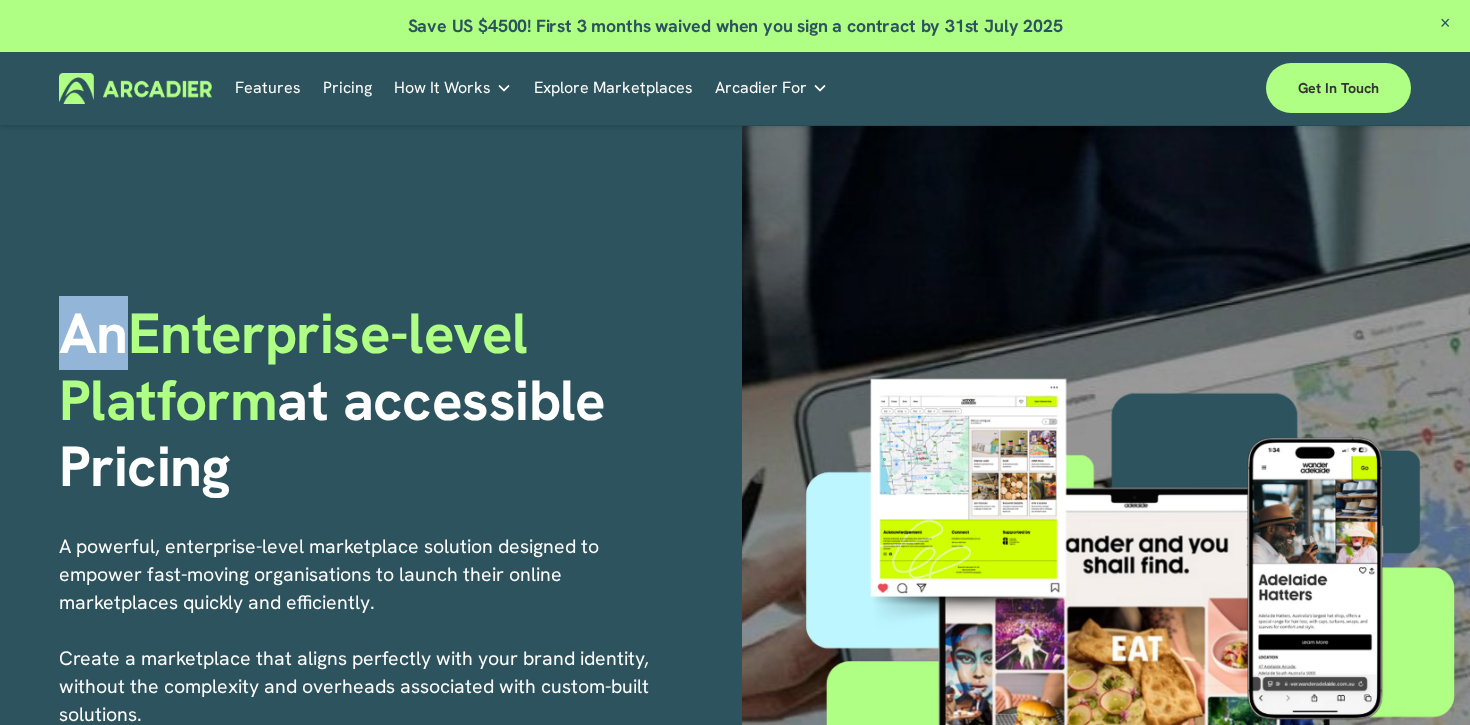 click on "An  Enterprise-level Platform  at accessible Pricing
A powerful, enterprise-level marketplace solution designed to empower fast-moving organisations to launch their online marketplaces quickly and efficiently. Create a marketplace that aligns perfectly with your brand identity, without the complexity and overheads associated with custom-built solutions. I s a Marketplace right for you?
Contact Us" at bounding box center [735, 620] 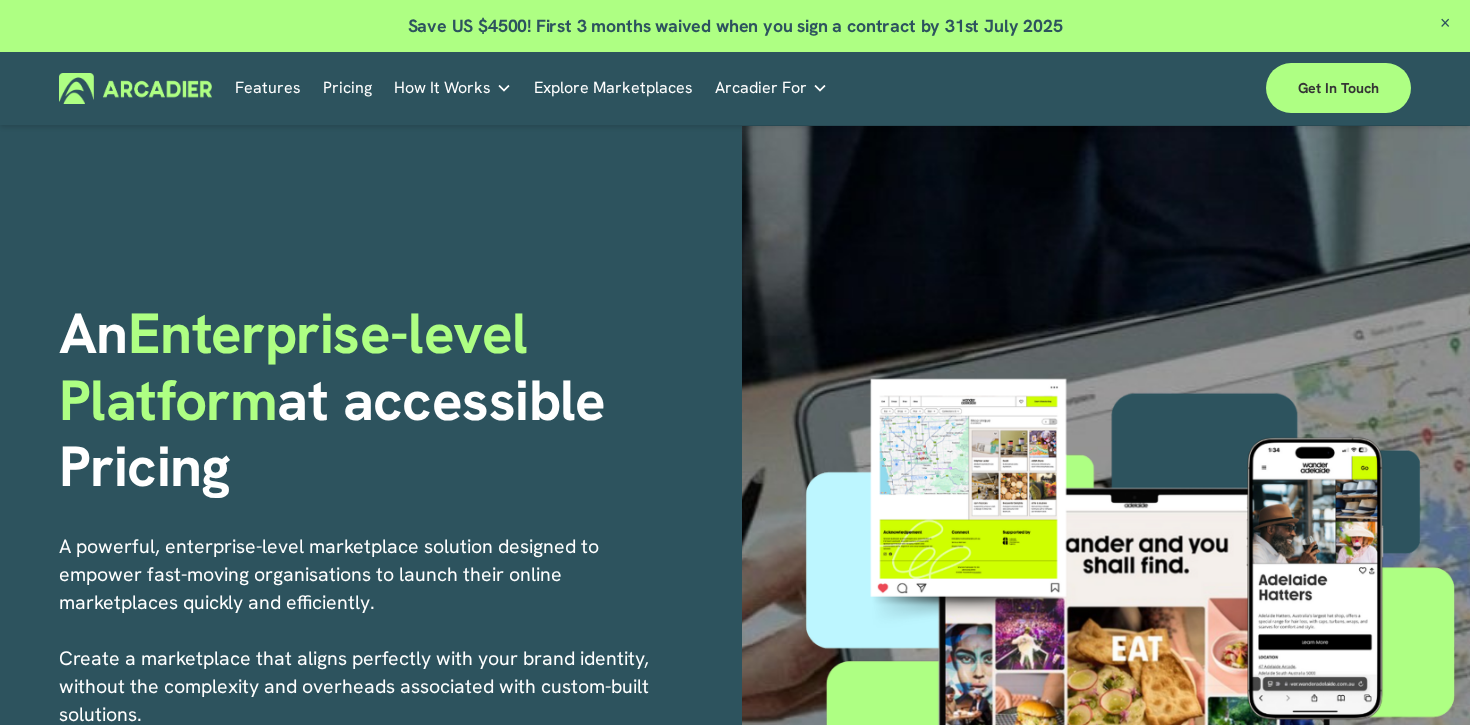 click on "An  Enterprise-level Platform  at accessible Pricing
A powerful, enterprise-level marketplace solution designed to empower fast-moving organisations to launch their online marketplaces quickly and efficiently. Create a marketplace that aligns perfectly with your brand identity, without the complexity and overheads associated with custom-built solutions. I s a Marketplace right for you?
Contact Us" at bounding box center (735, 620) 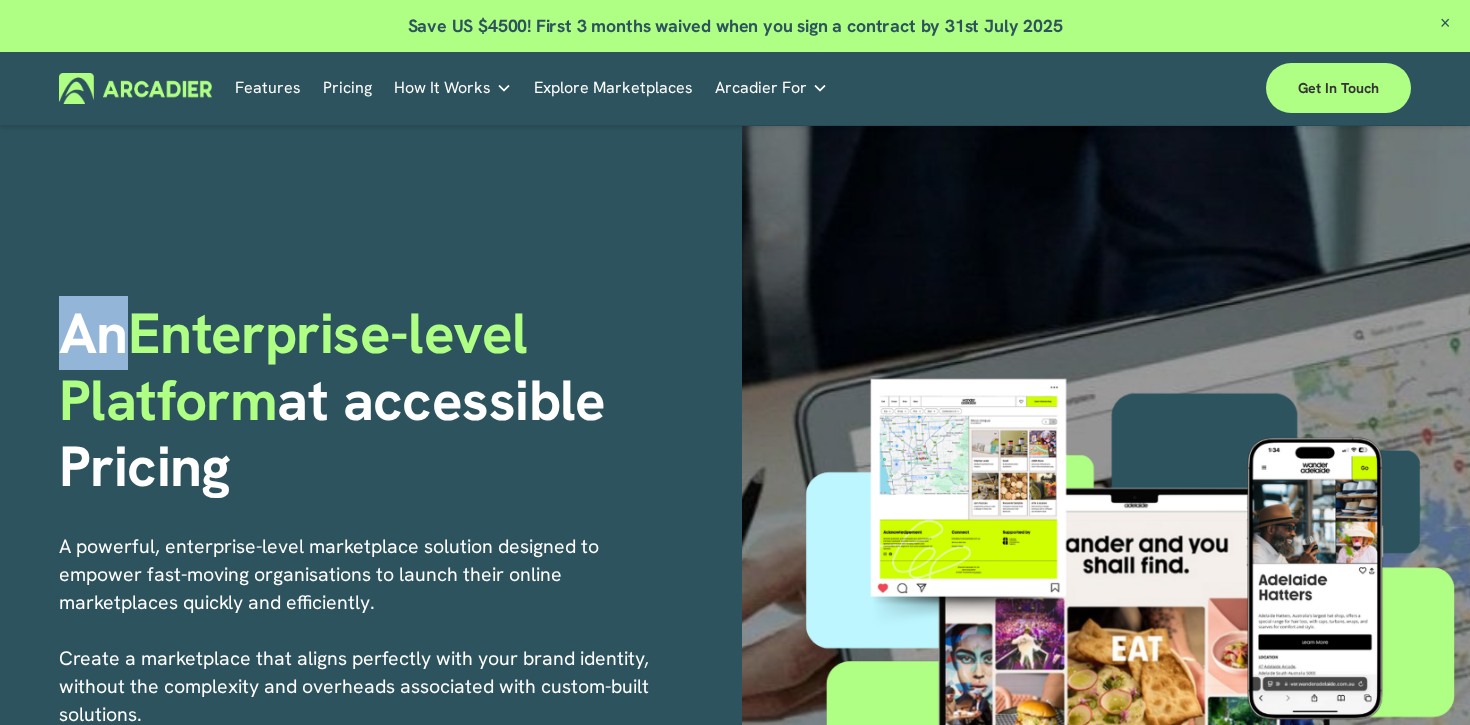 click on "An  Enterprise-level Platform  at accessible Pricing
A powerful, enterprise-level marketplace solution designed to empower fast-moving organisations to launch their online marketplaces quickly and efficiently. Create a marketplace that aligns perfectly with your brand identity, without the complexity and overheads associated with custom-built solutions. I s a Marketplace right for you?
Contact Us" at bounding box center [735, 620] 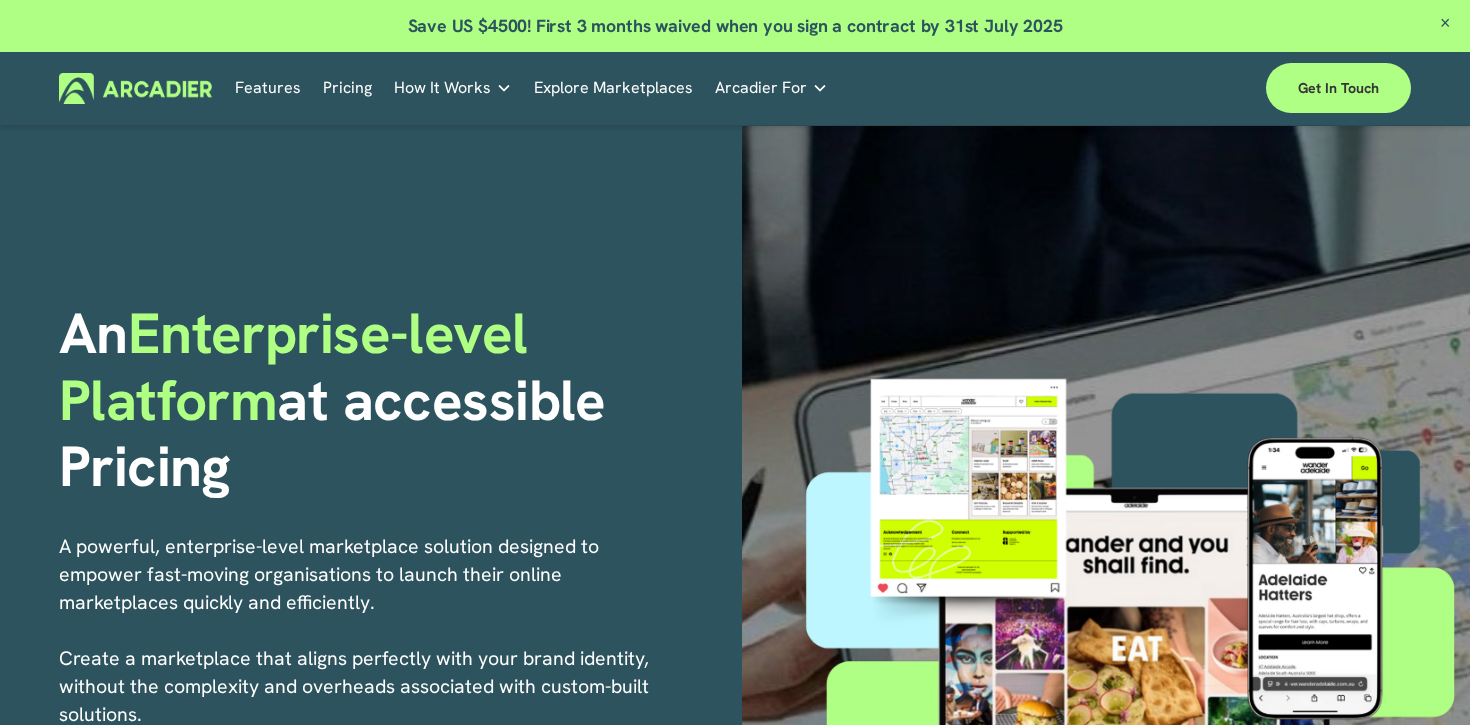 click on "An  Enterprise-level Platform  at accessible Pricing
A powerful, enterprise-level marketplace solution designed to empower fast-moving organisations to launch their online marketplaces quickly and efficiently. Create a marketplace that aligns perfectly with your brand identity, without the complexity and overheads associated with custom-built solutions. I s a Marketplace right for you?
Contact Us" at bounding box center (735, 620) 